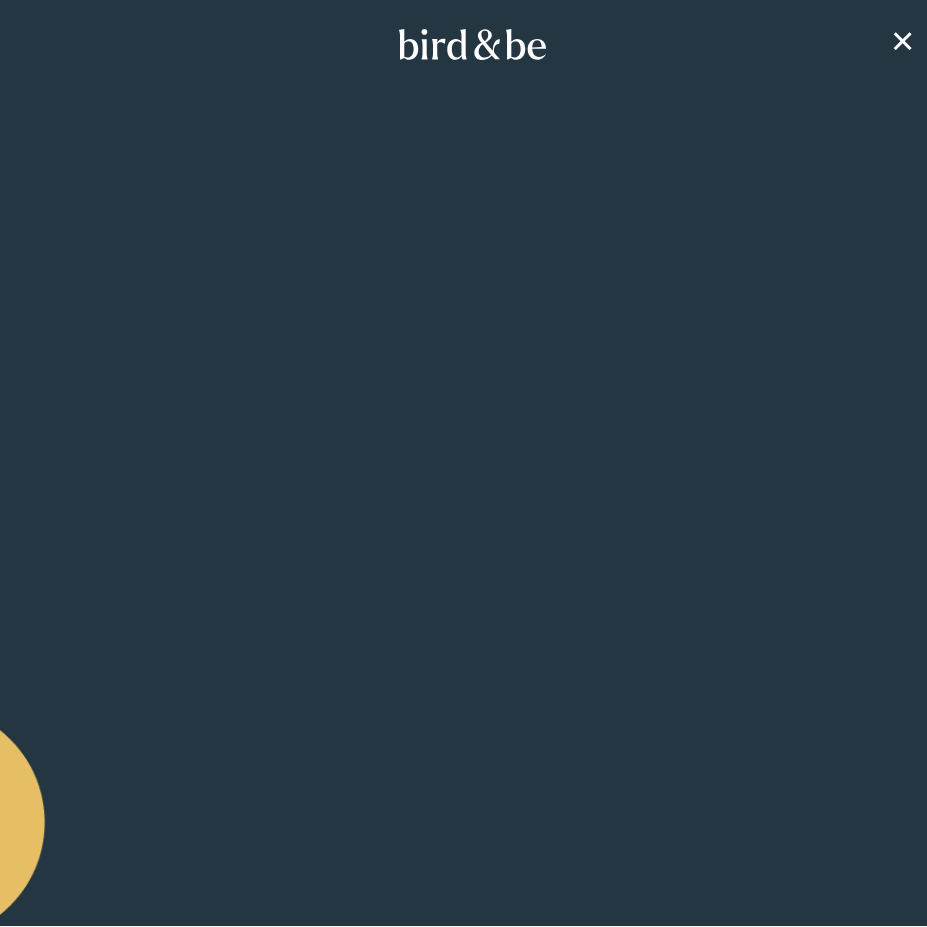scroll, scrollTop: 0, scrollLeft: 0, axis: both 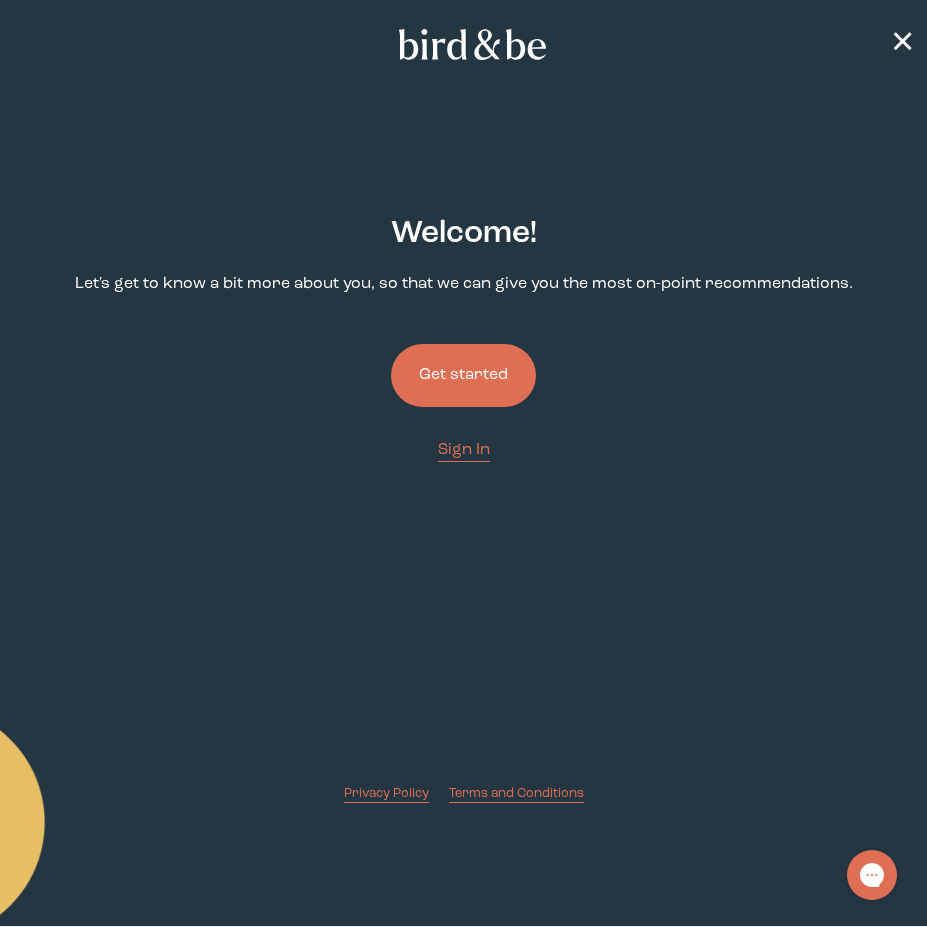click on "Get started" at bounding box center [463, 375] 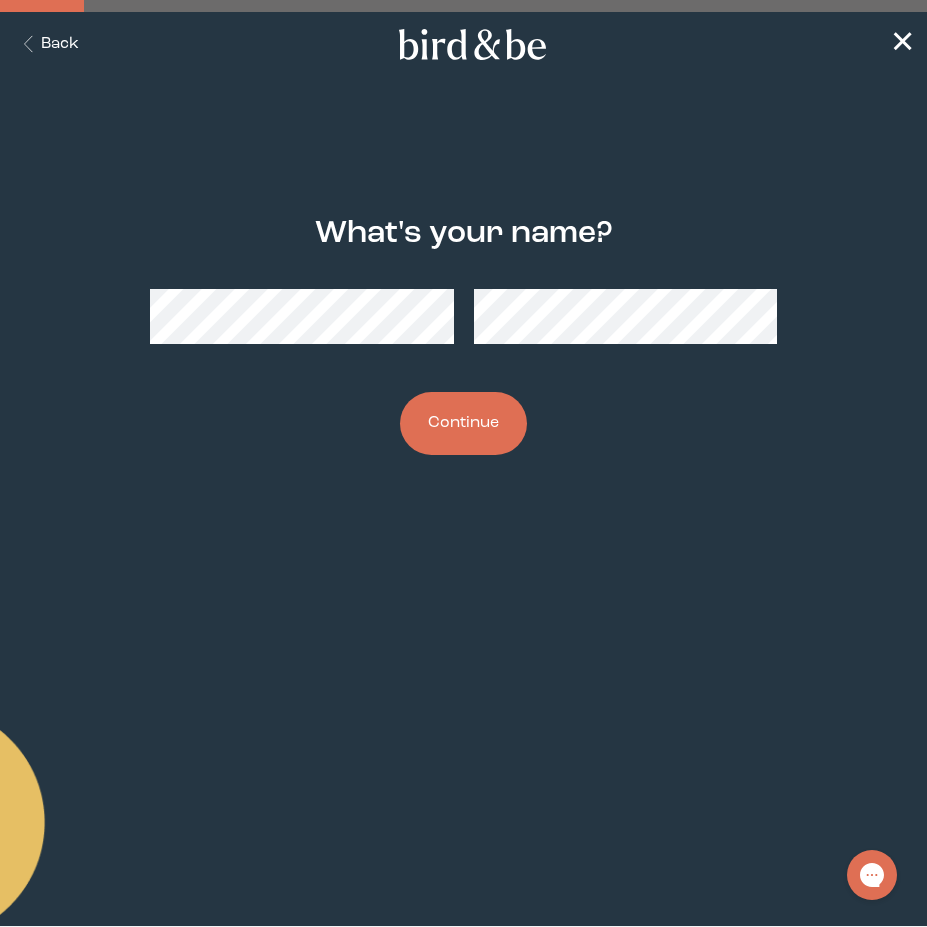 click on "Continue" at bounding box center (463, 423) 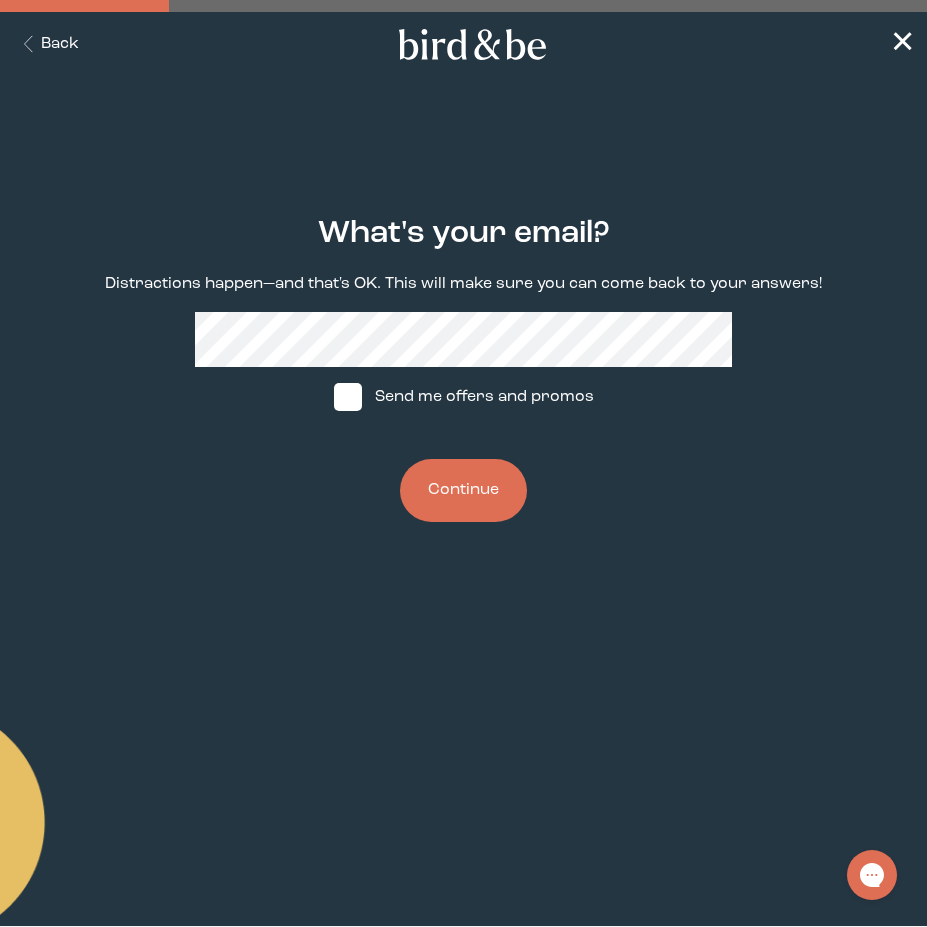 click on "Back ✕" at bounding box center [463, 44] 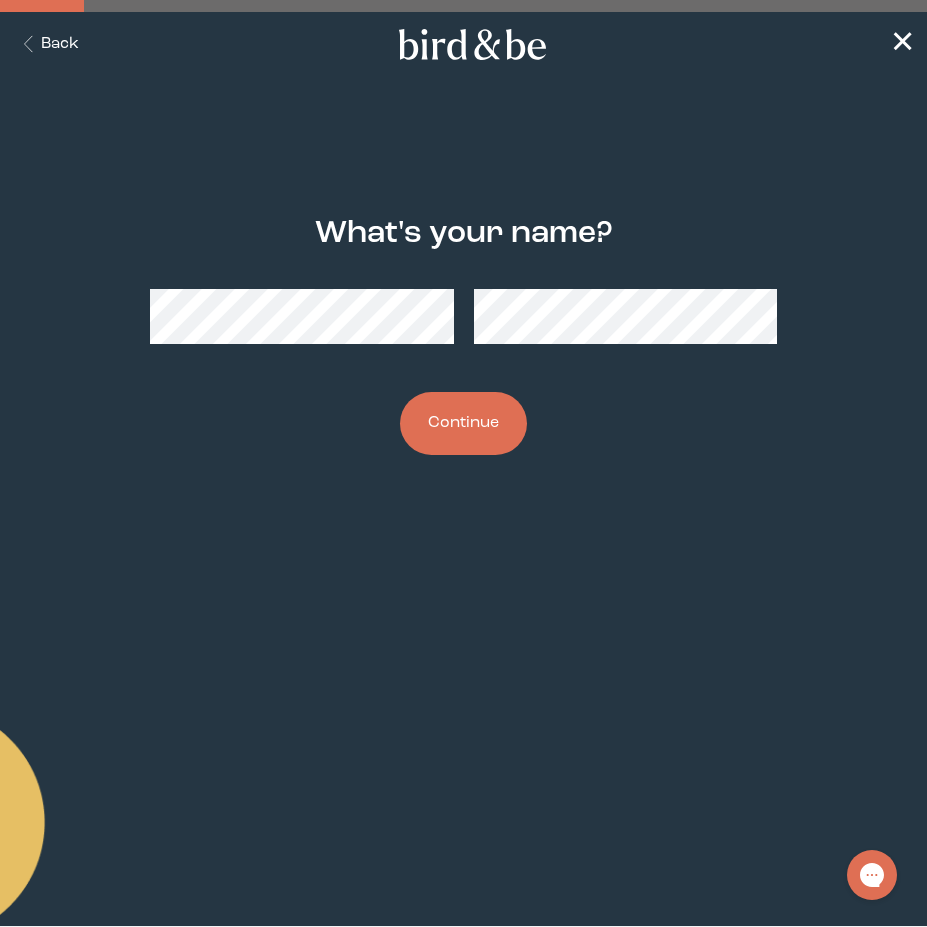 click on "Back" at bounding box center [47, 44] 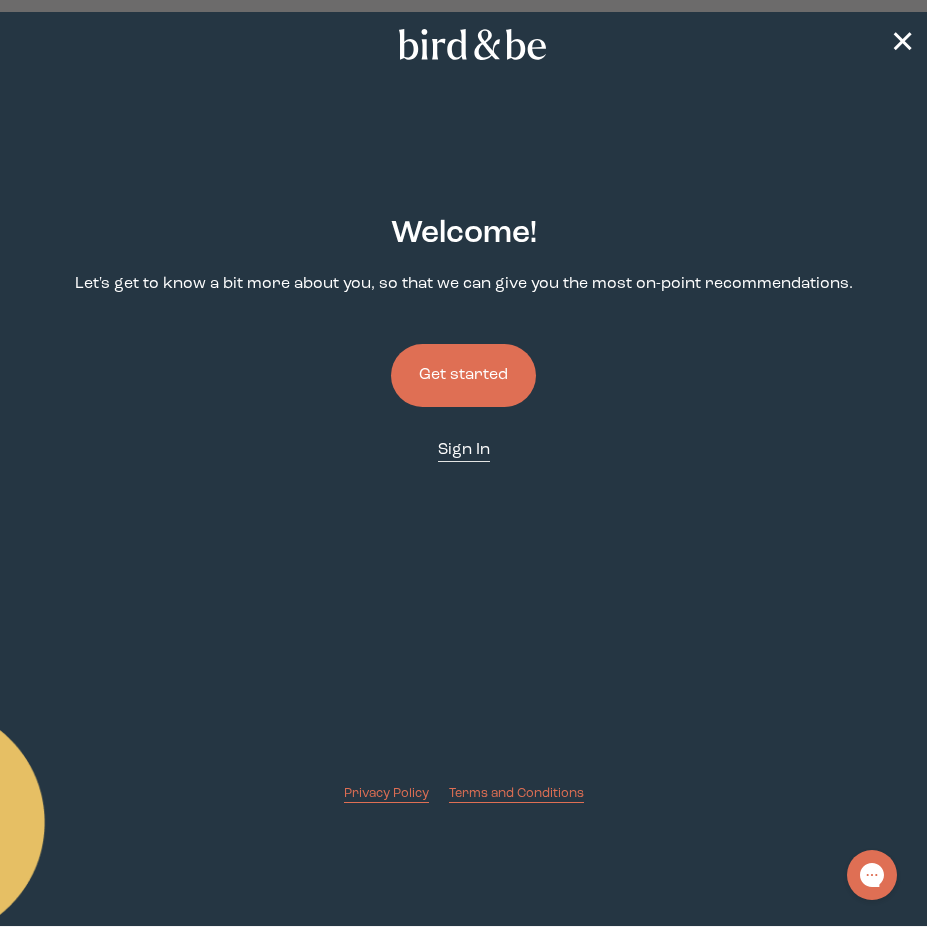 click on "Sign In" at bounding box center [464, 450] 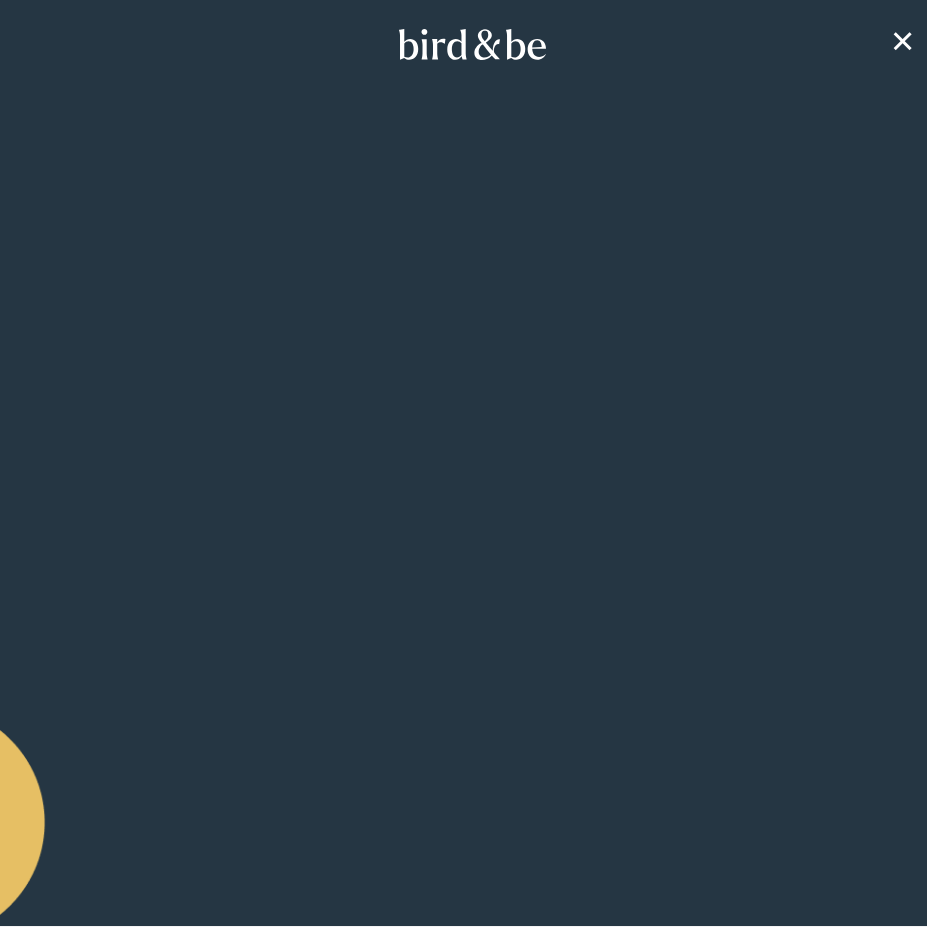 scroll, scrollTop: 0, scrollLeft: 0, axis: both 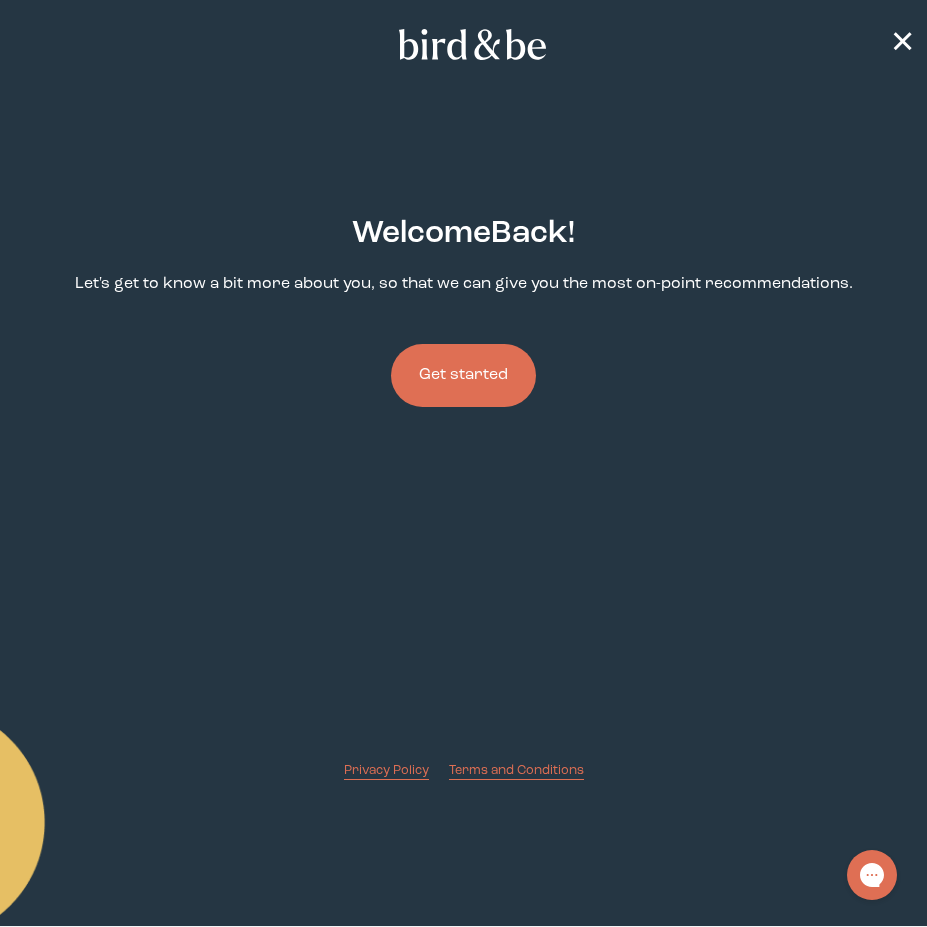 click on "Get started" at bounding box center (463, 375) 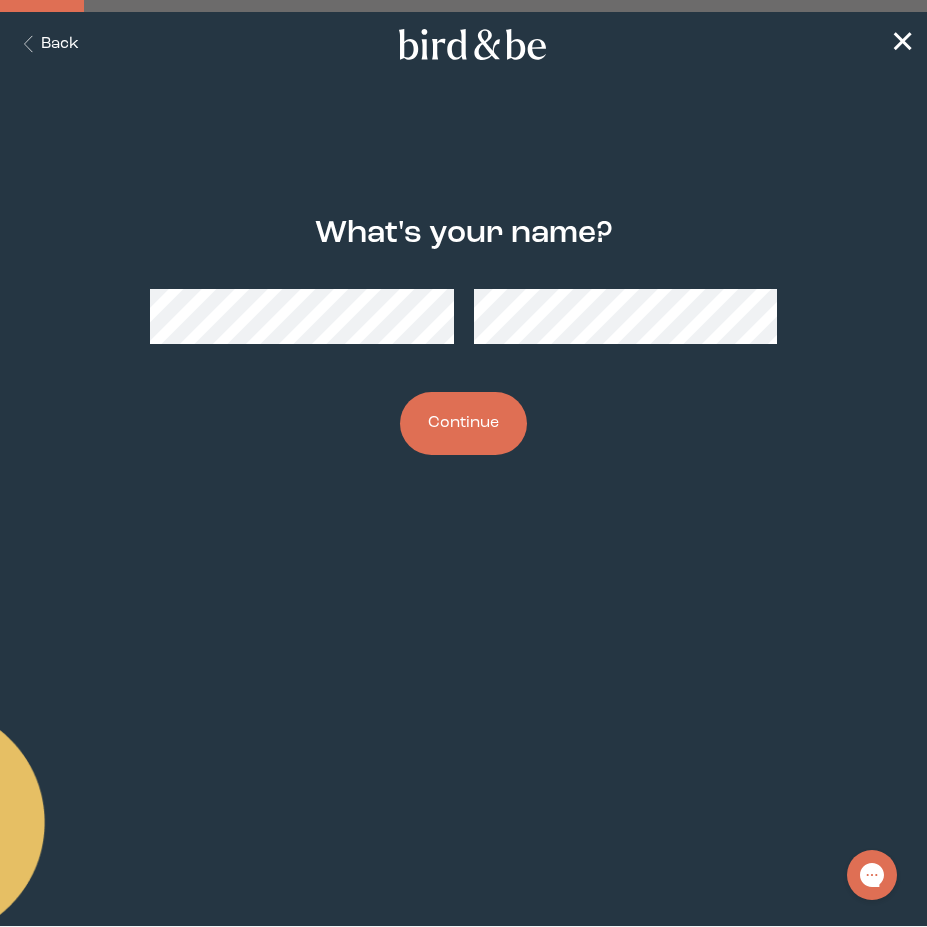 click on "Continue" at bounding box center [463, 423] 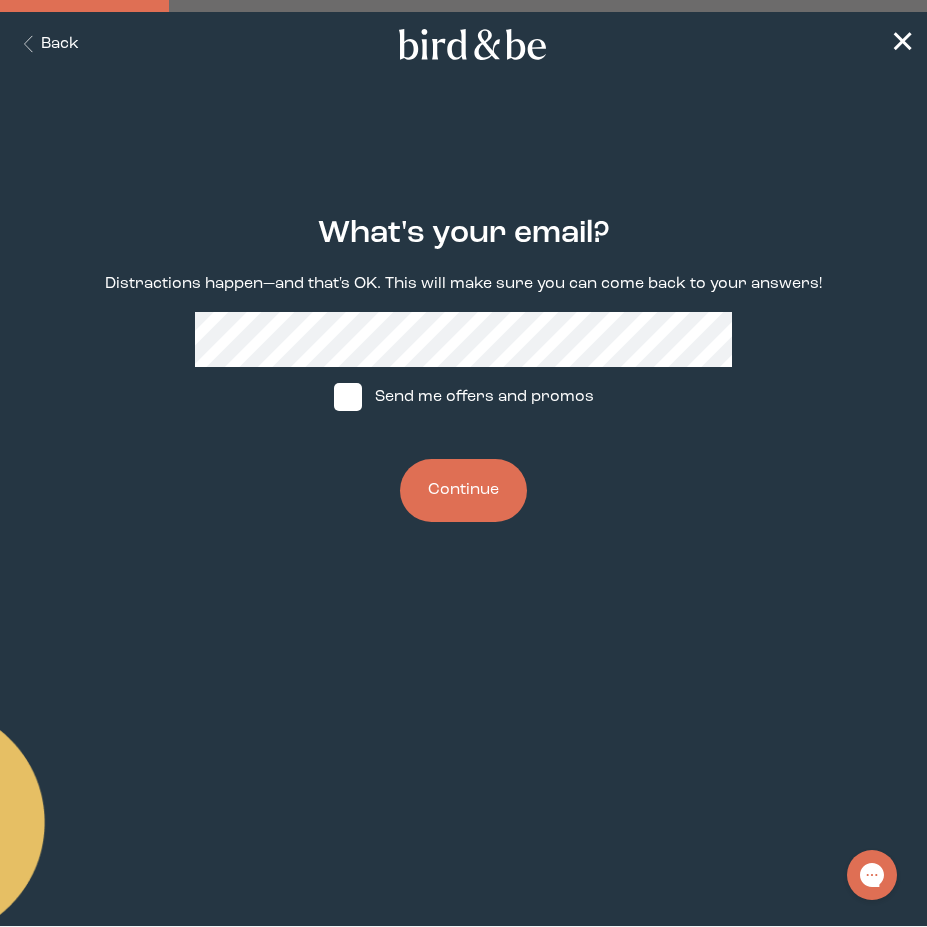 click on "Continue" at bounding box center [463, 490] 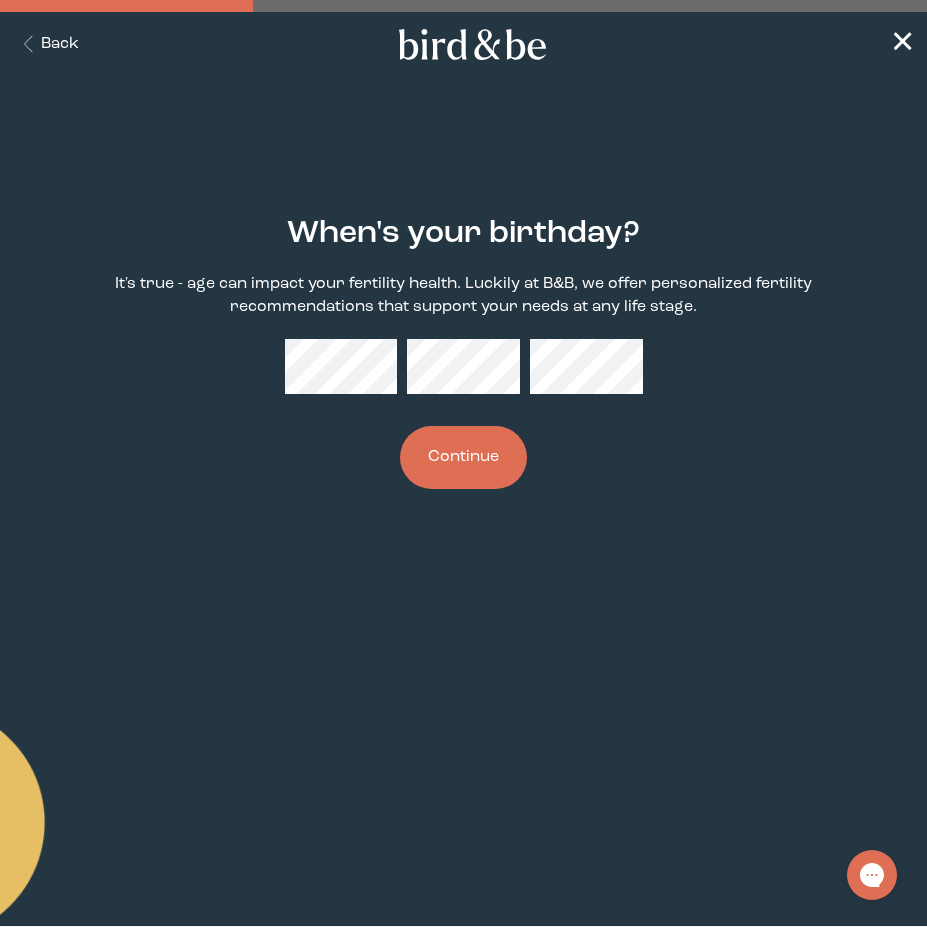 click on "Continue" at bounding box center (463, 457) 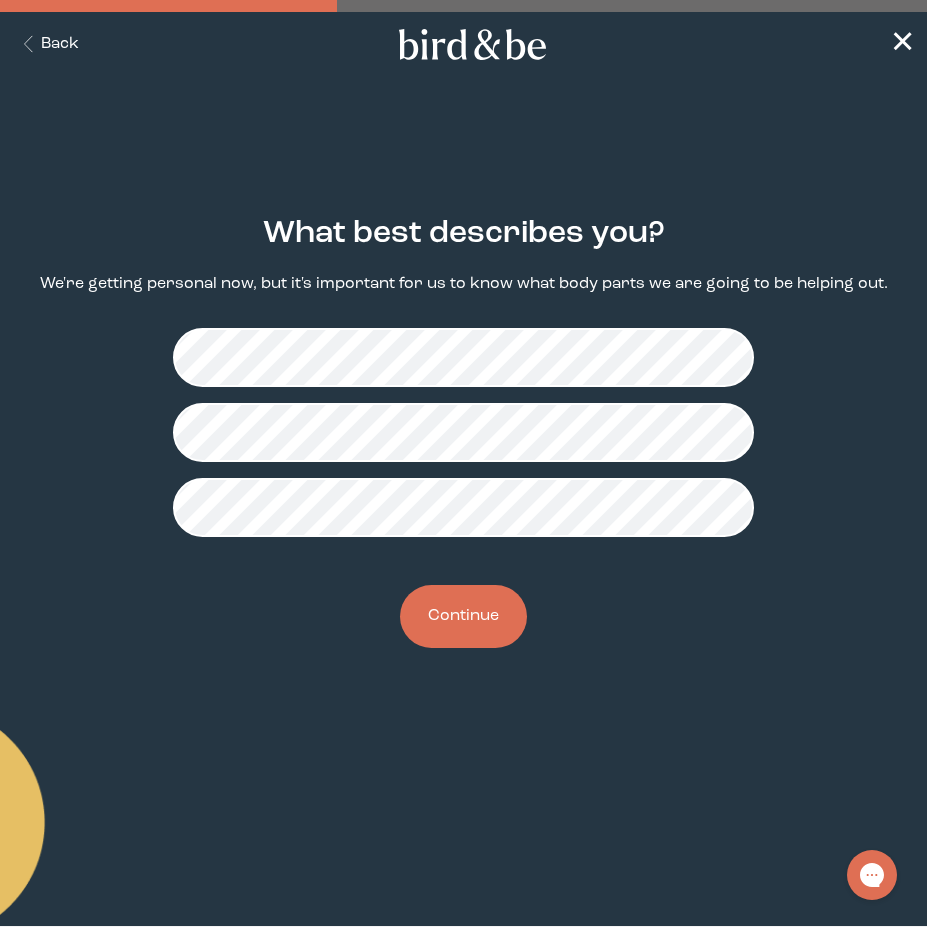 click on "Continue" at bounding box center [463, 616] 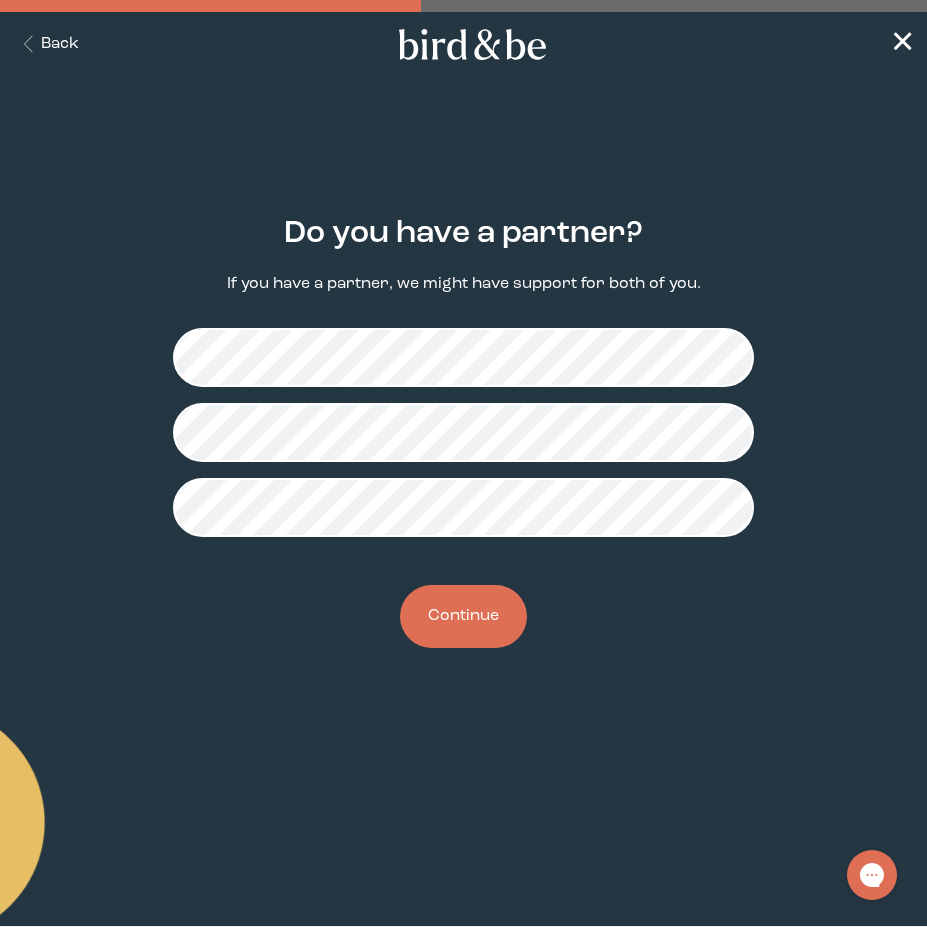 click on "Do you have a partner? If you have a partner, we might have support for both of you. Continue" at bounding box center [463, 433] 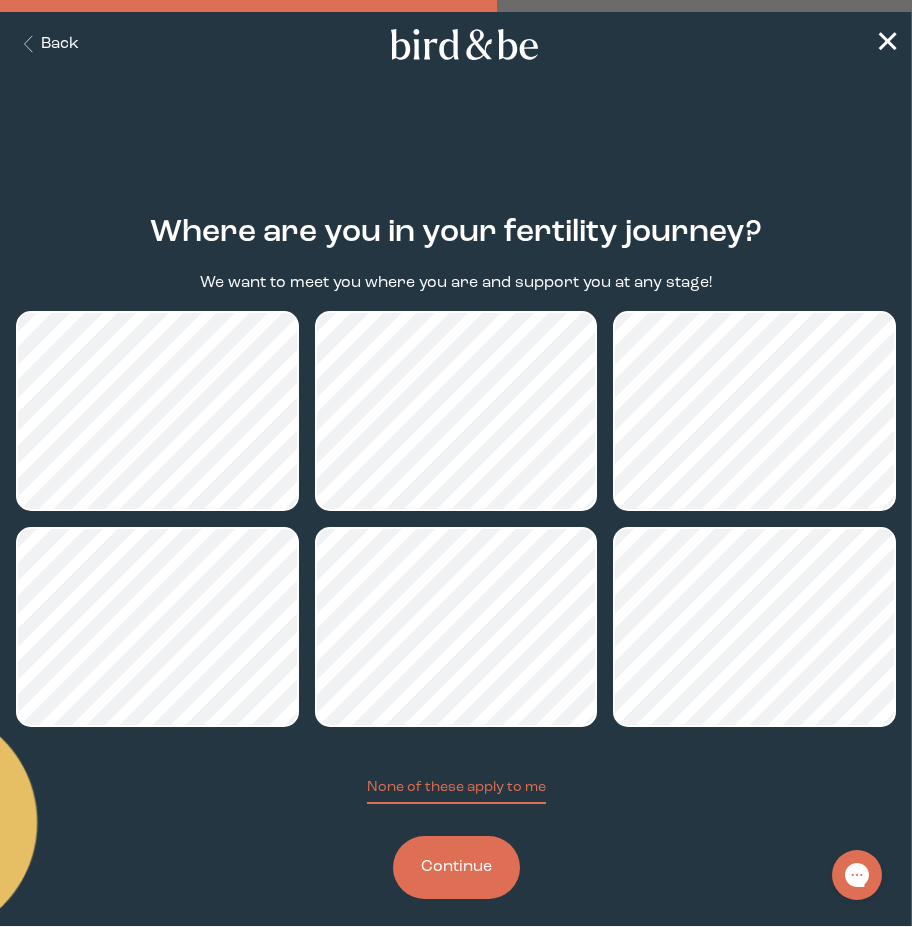 click on "Continue" at bounding box center [456, 867] 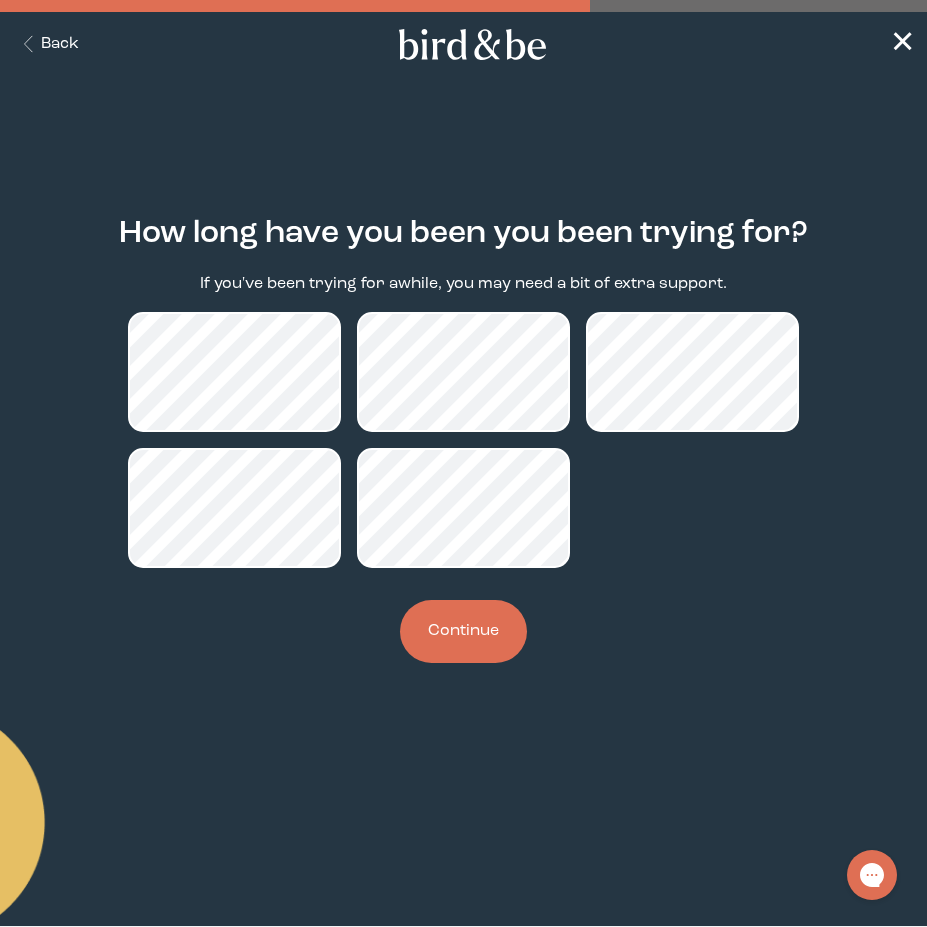 click on "Continue" at bounding box center (463, 631) 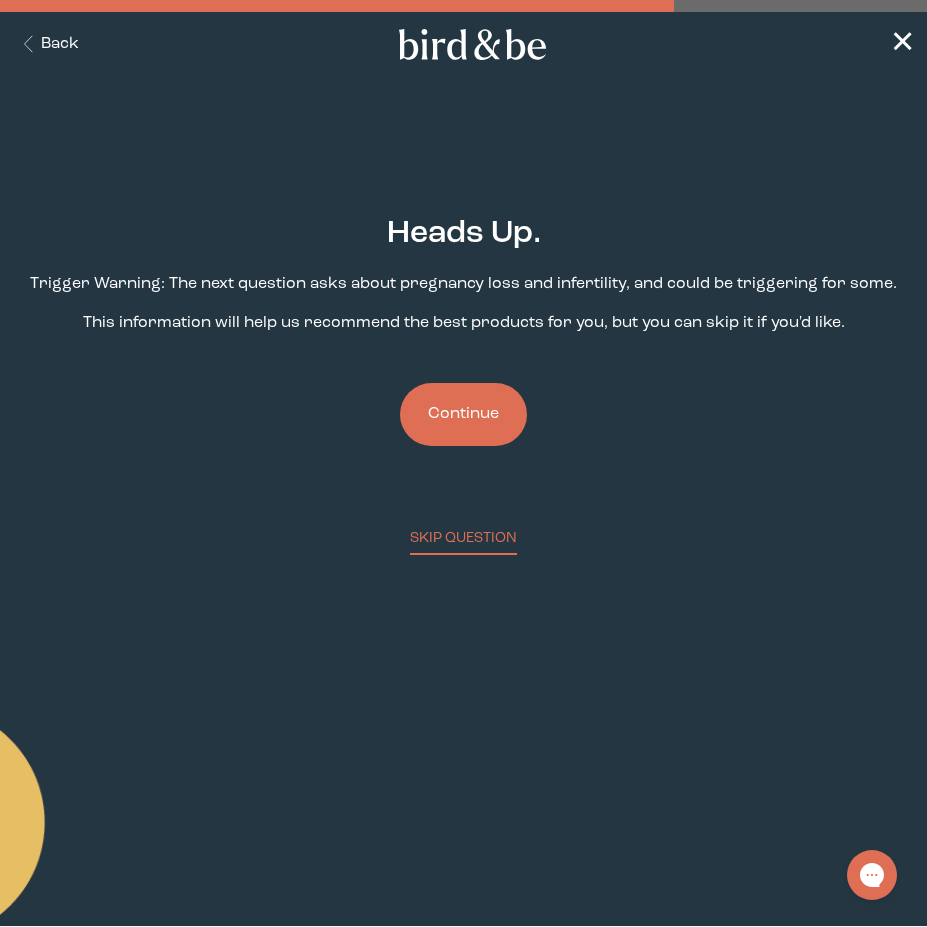 click on "Continue" at bounding box center [463, 414] 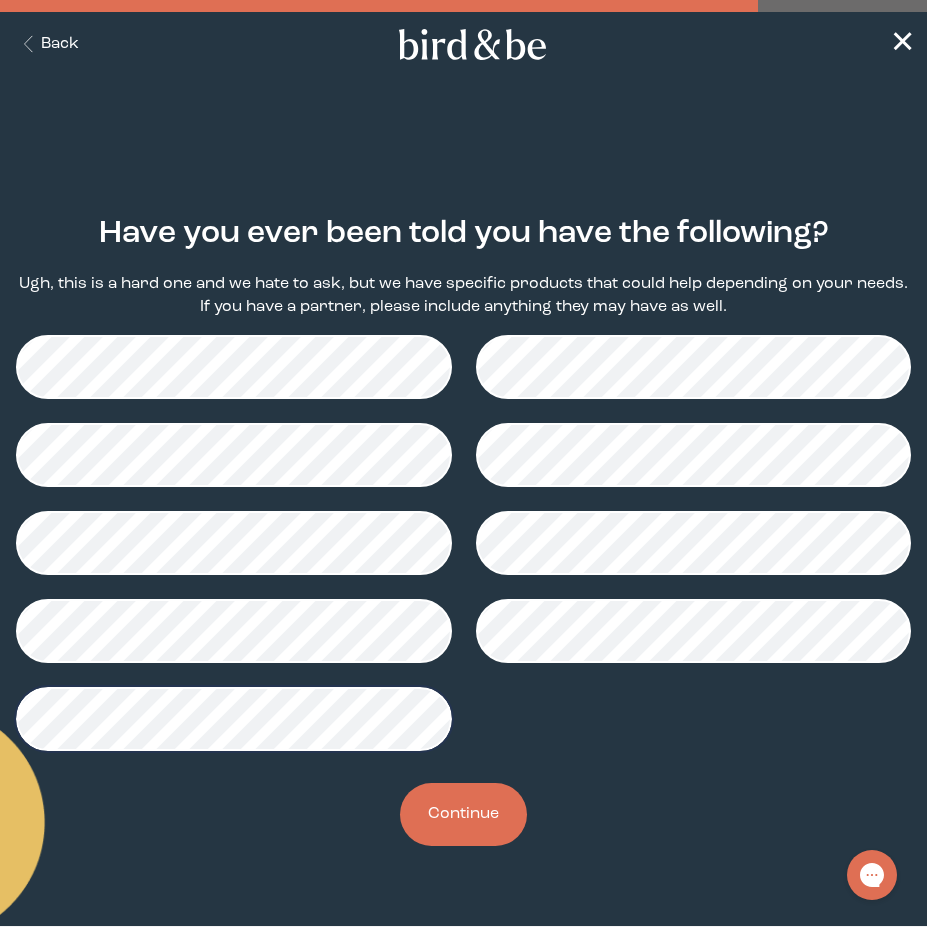 click on "Continue" at bounding box center (463, 814) 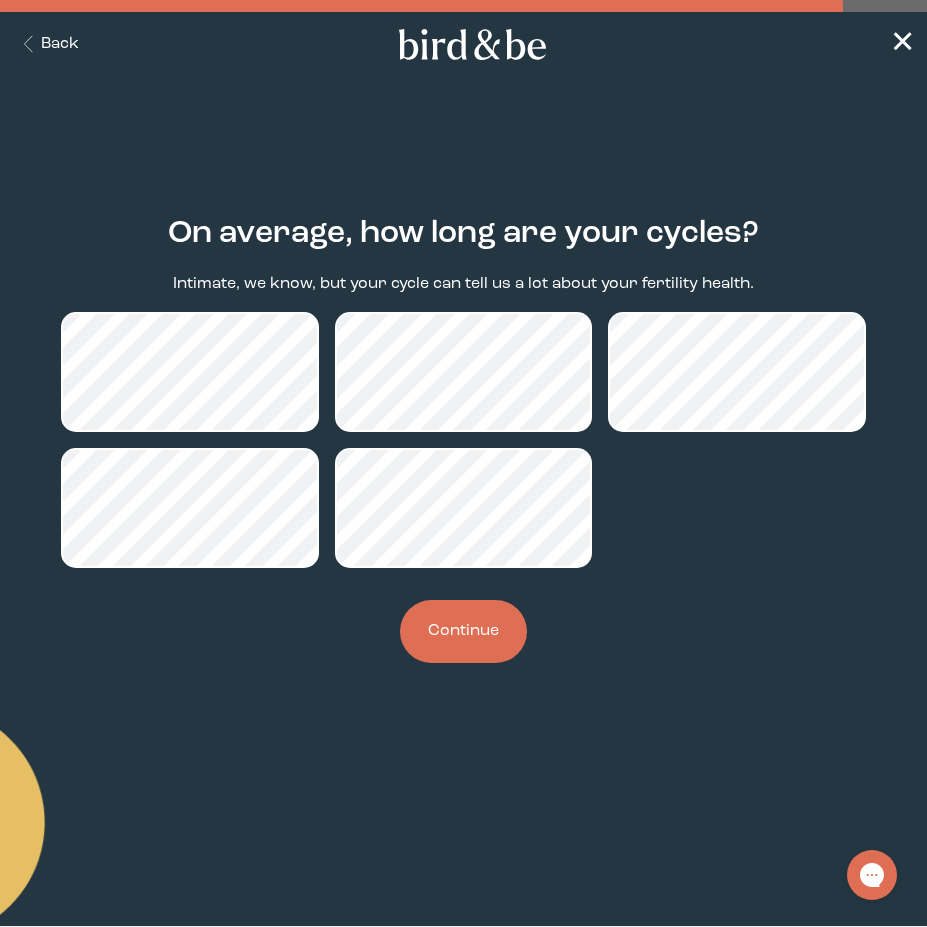 click on "Continue" at bounding box center (463, 631) 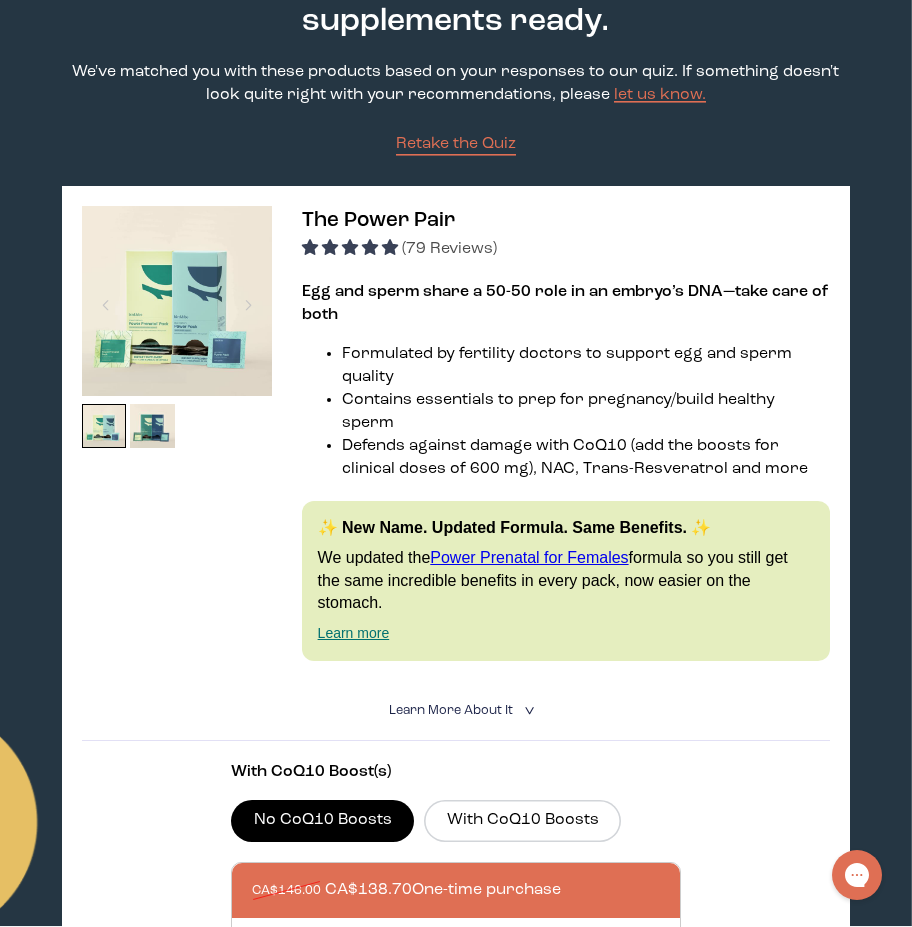 scroll, scrollTop: 200, scrollLeft: 0, axis: vertical 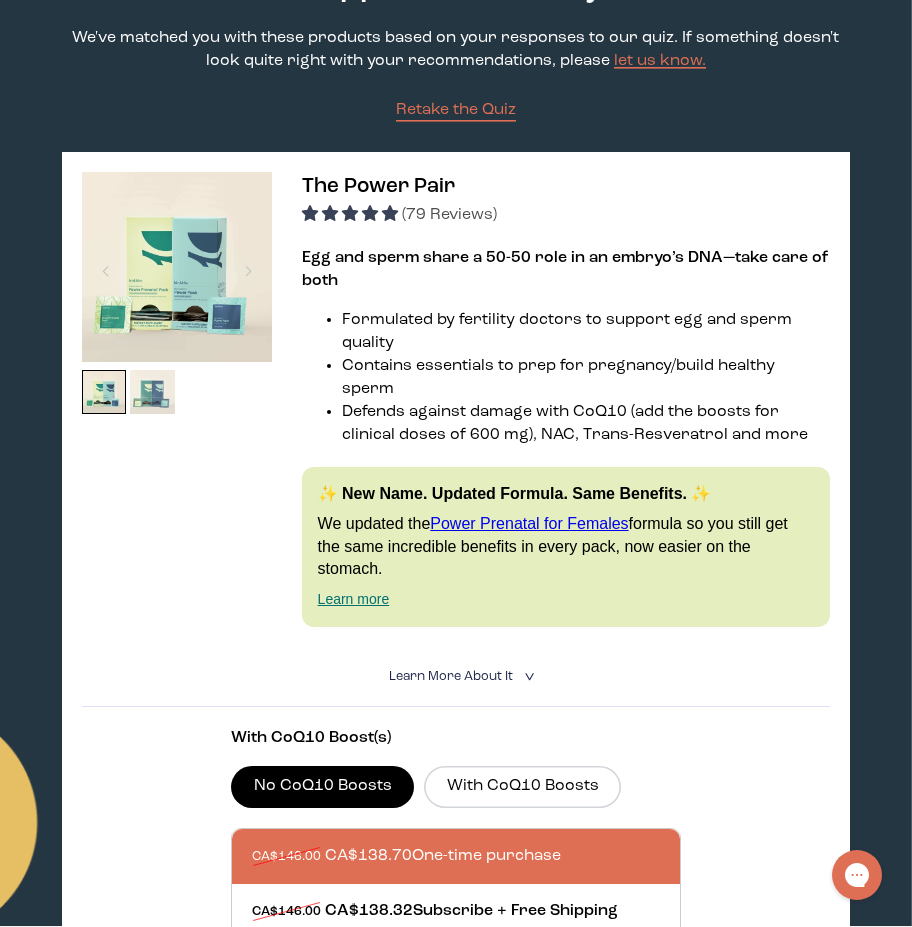click at bounding box center [152, 392] 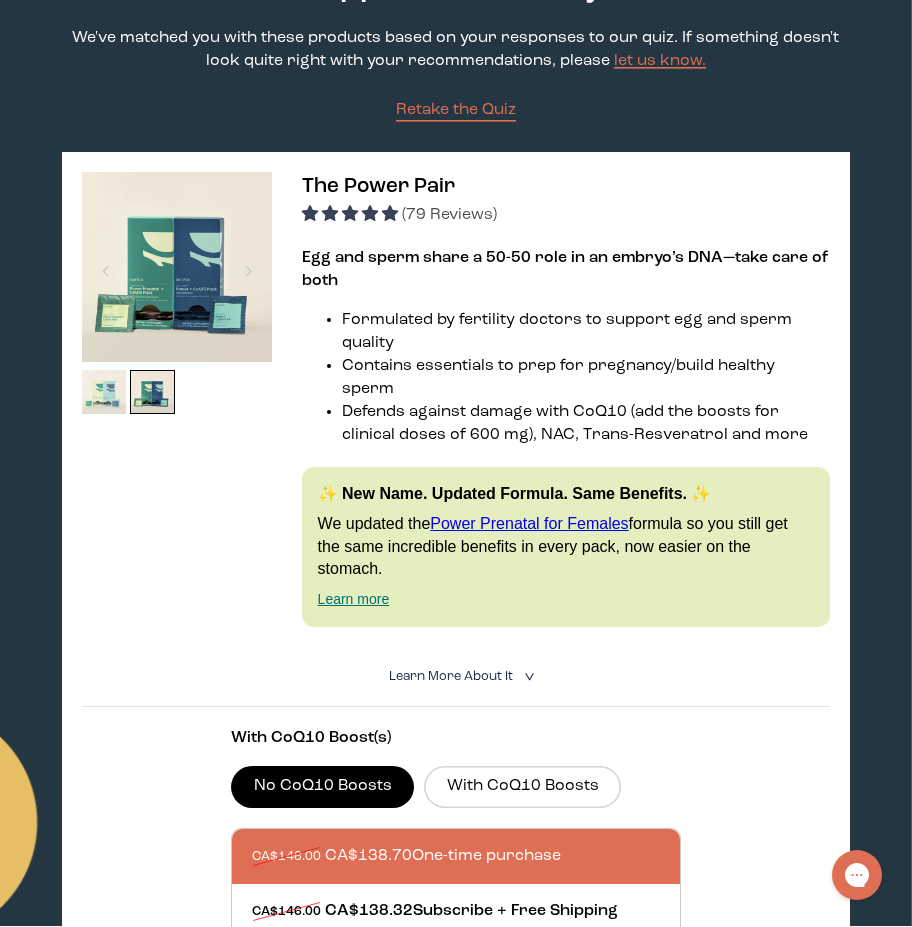 click at bounding box center (104, 392) 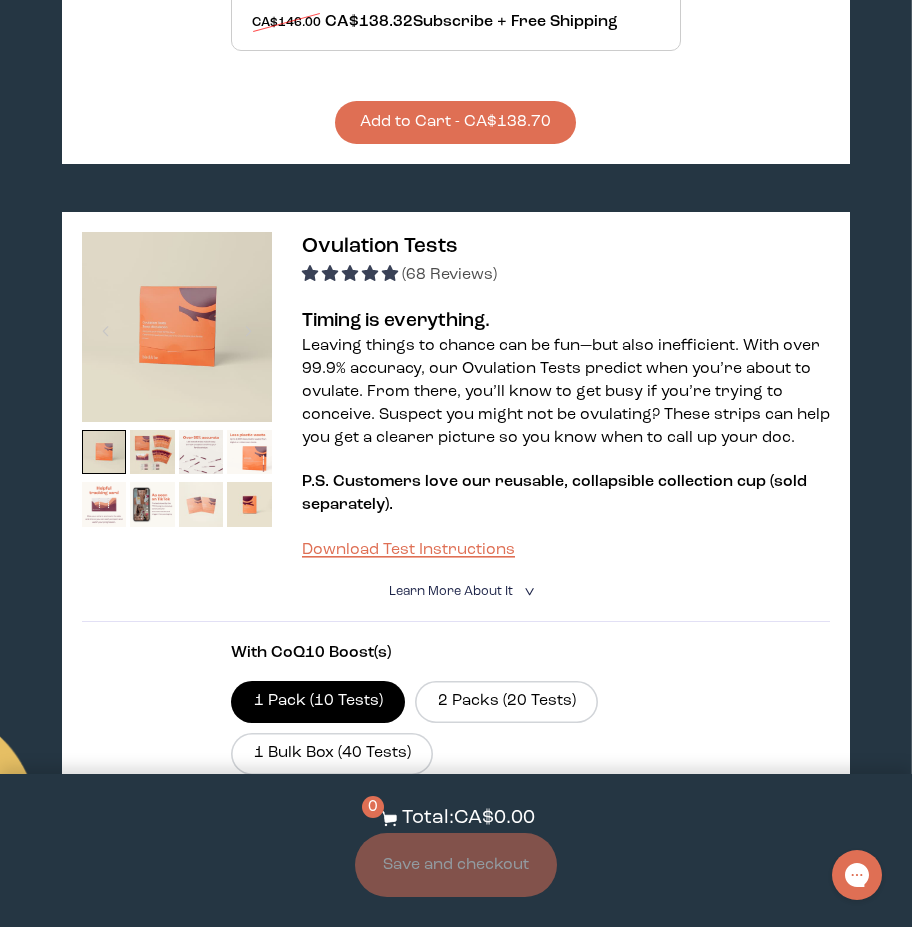 scroll, scrollTop: 1000, scrollLeft: 0, axis: vertical 